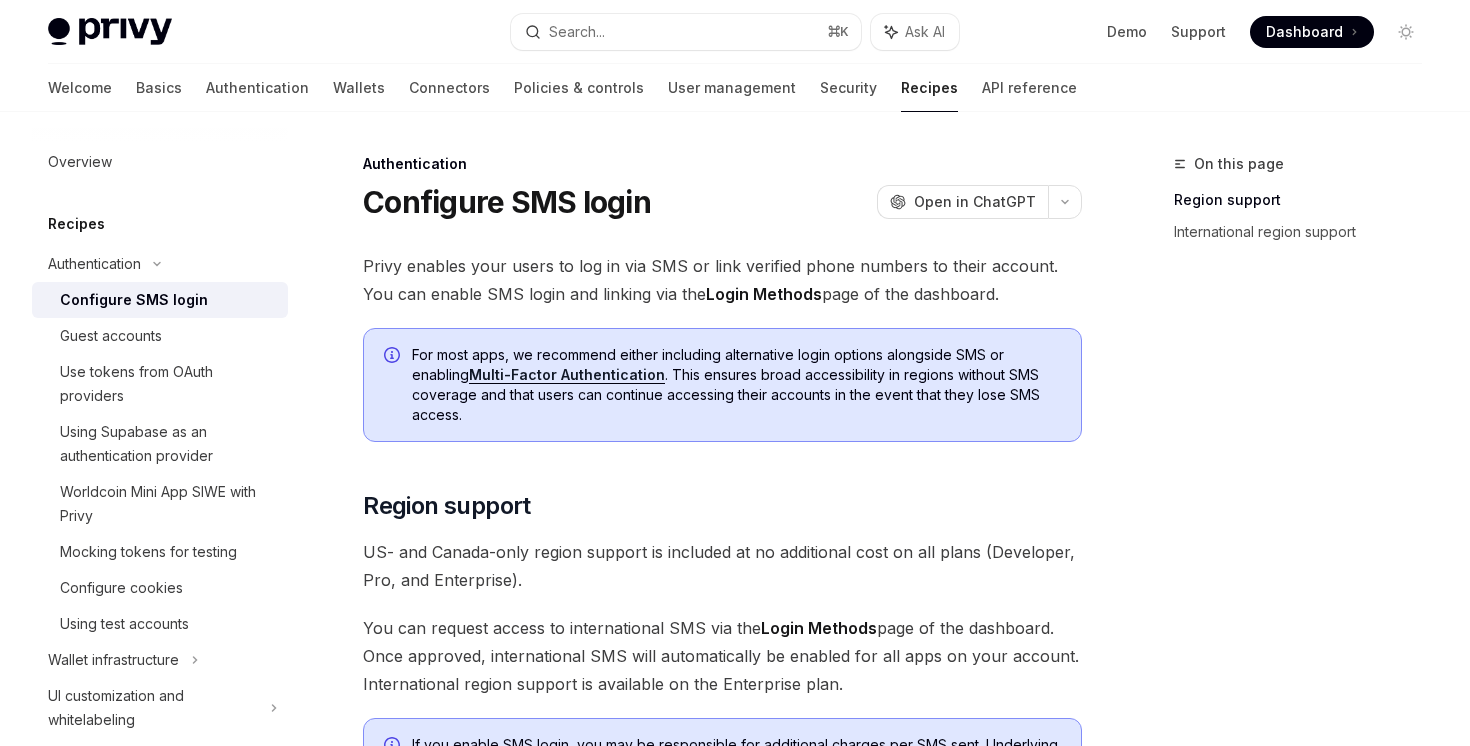 scroll, scrollTop: 0, scrollLeft: 0, axis: both 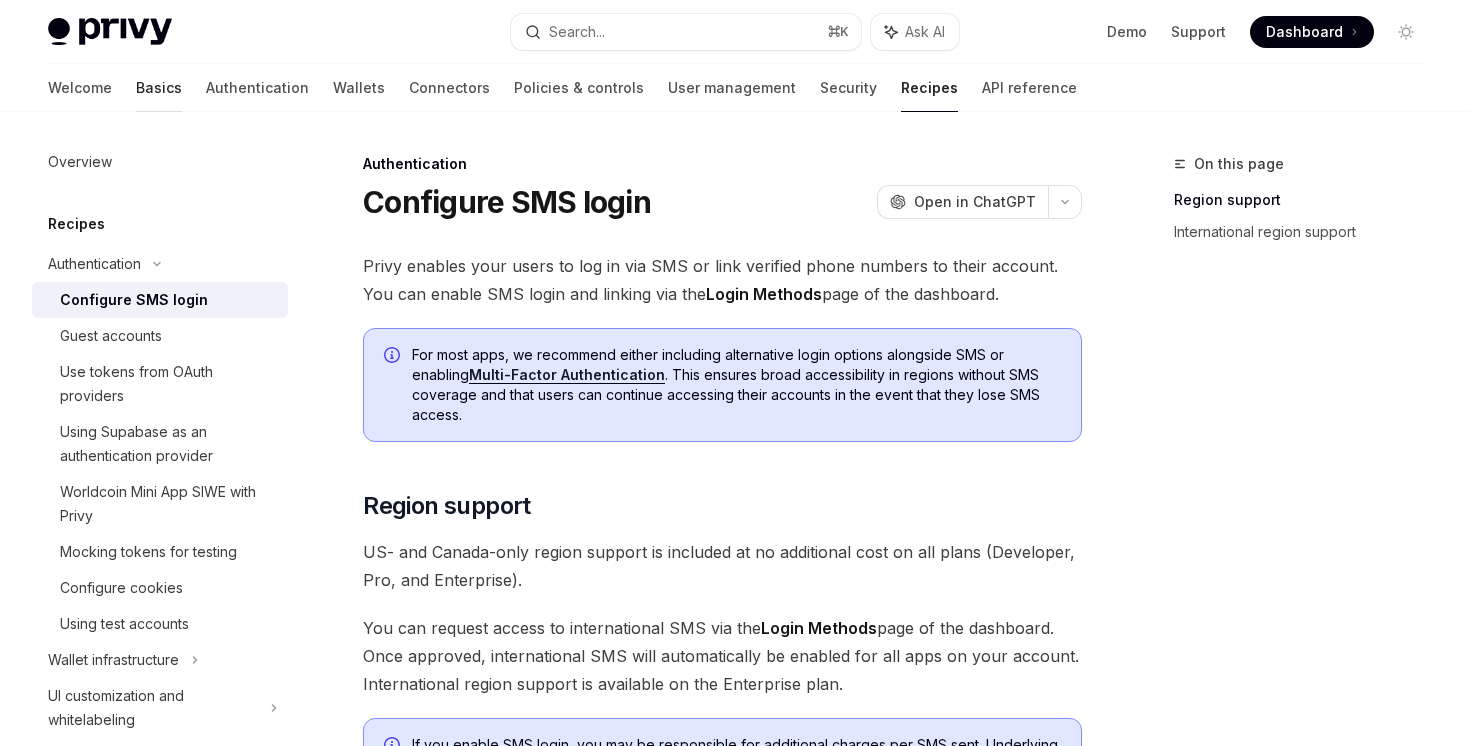 click on "Basics" at bounding box center [159, 88] 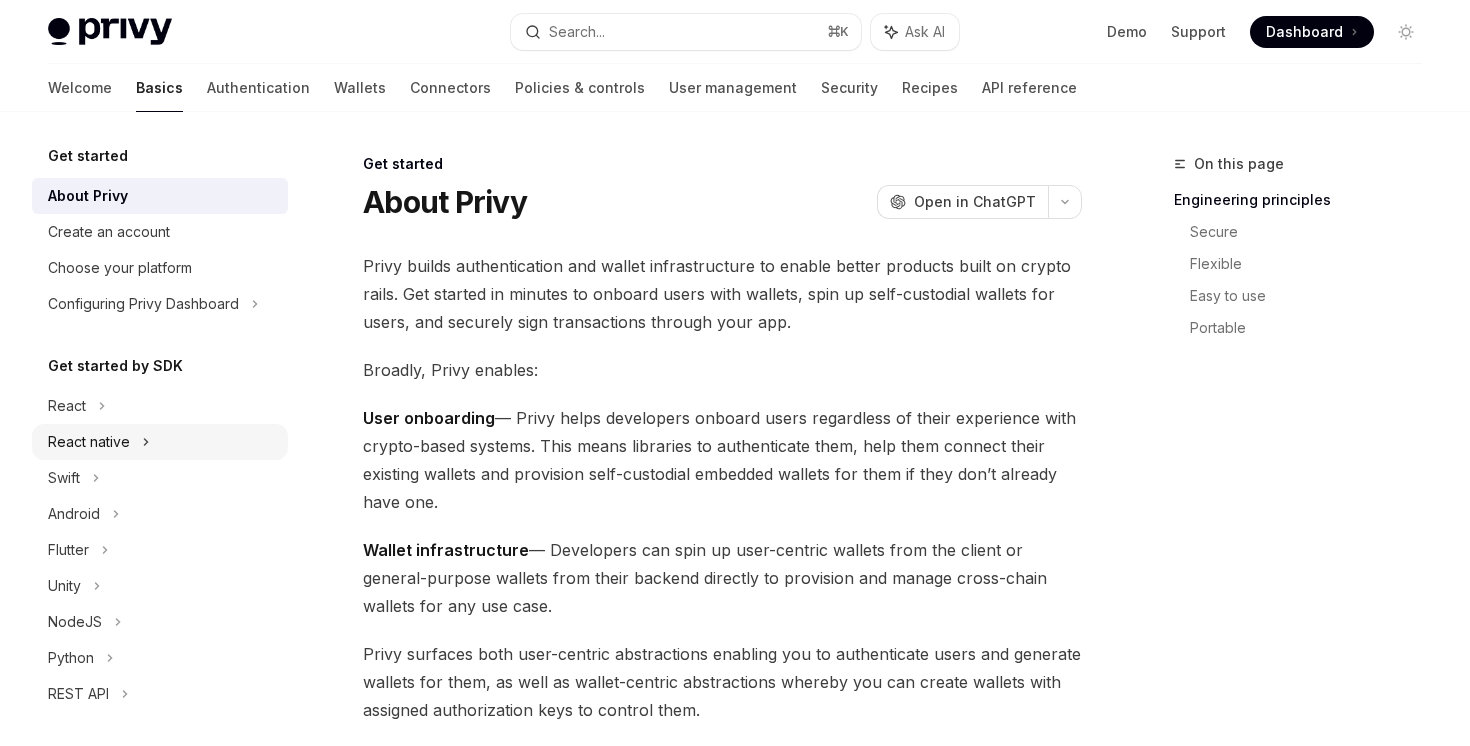 scroll, scrollTop: 0, scrollLeft: 0, axis: both 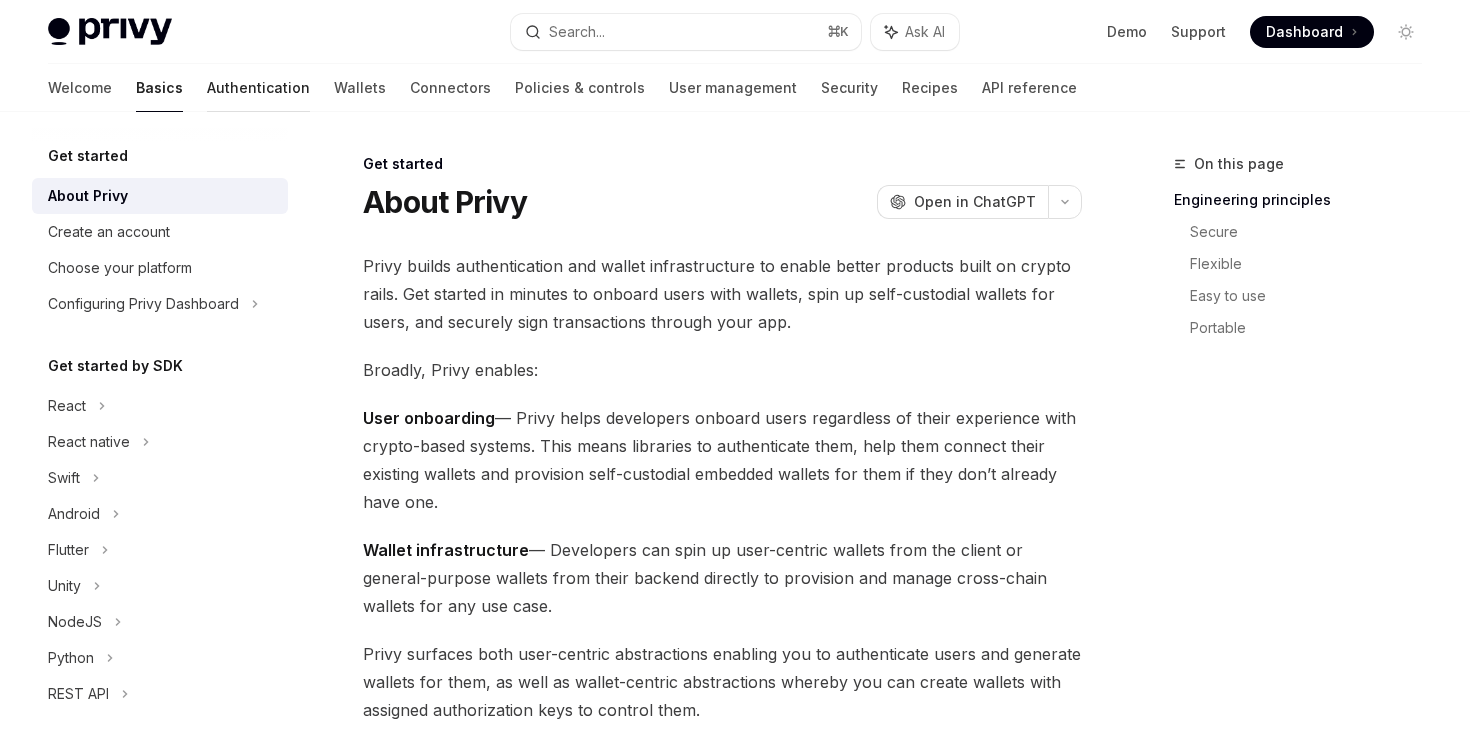 click on "Authentication" at bounding box center [258, 88] 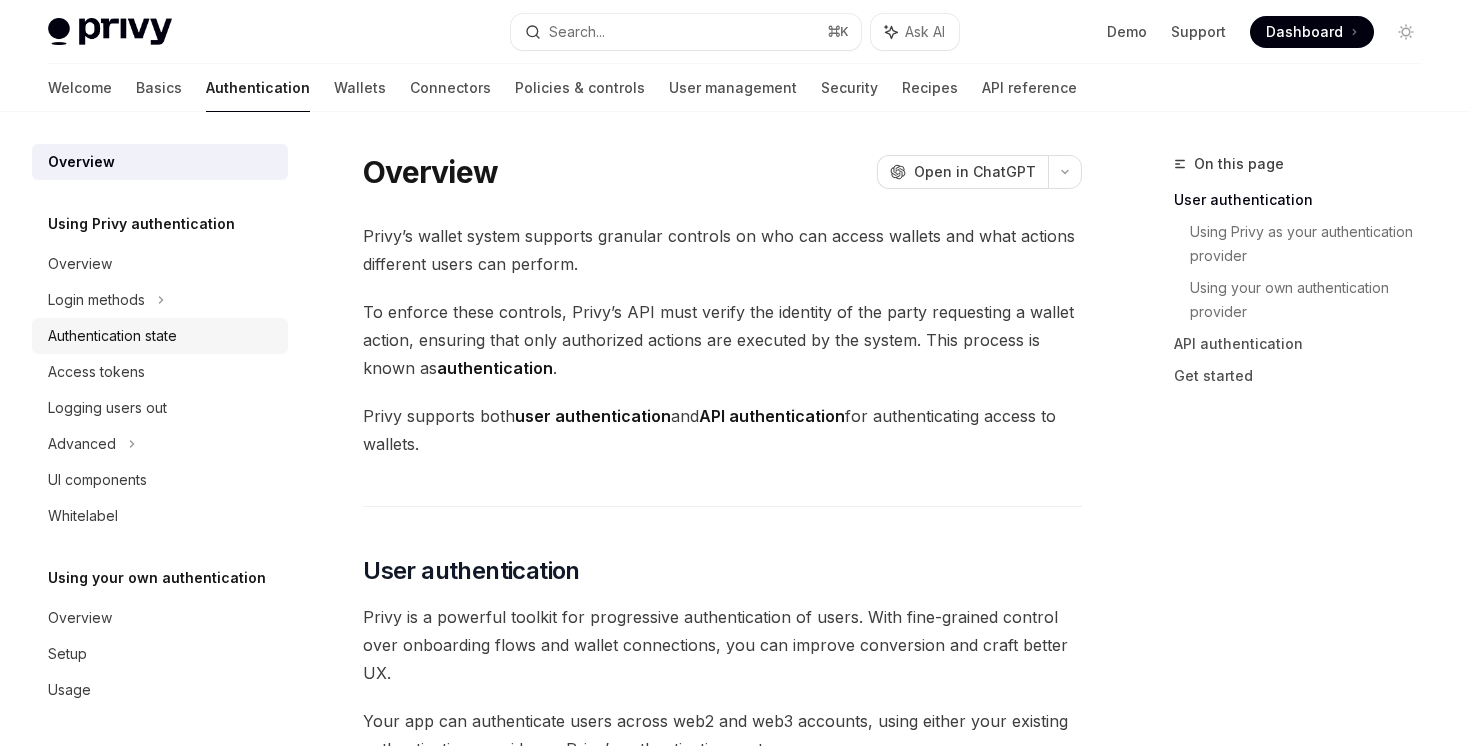 click on "Authentication state" at bounding box center (160, 336) 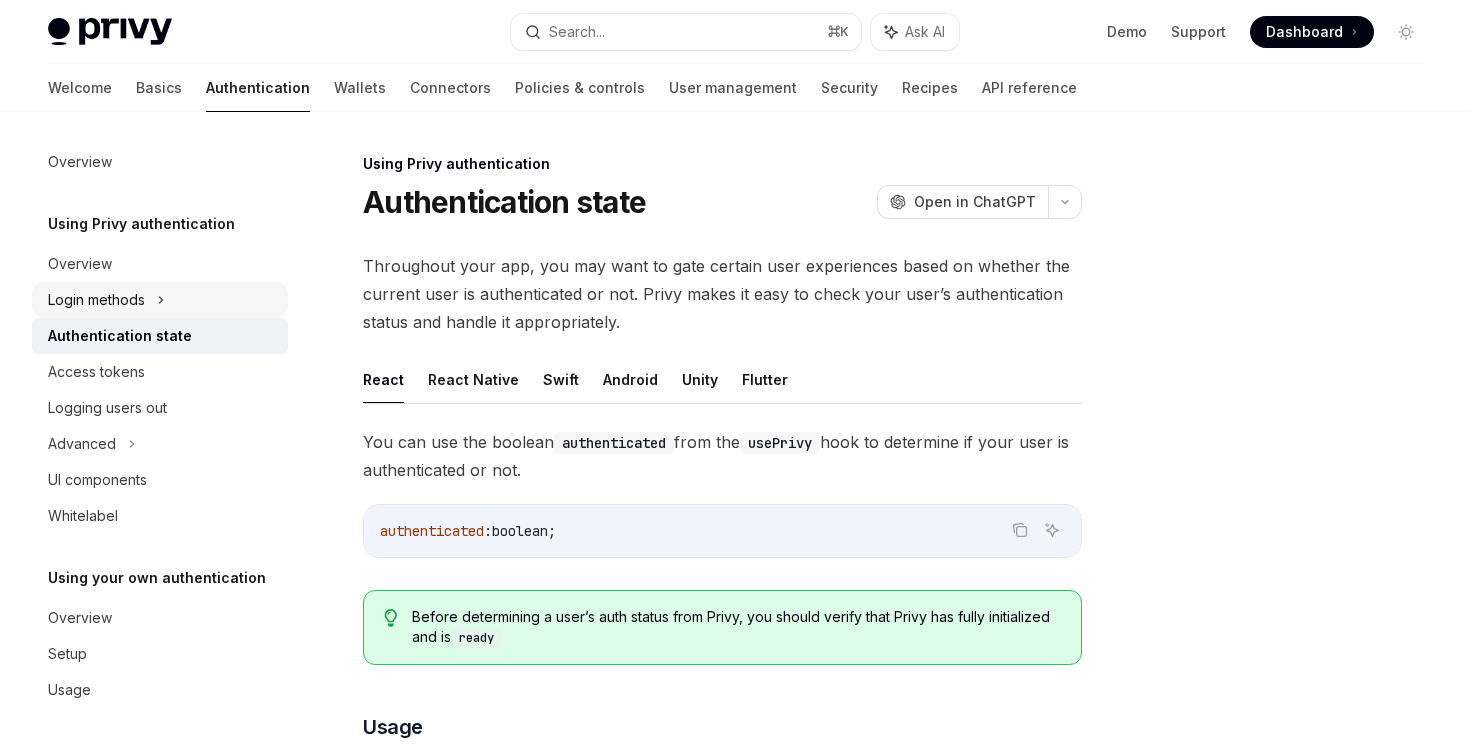 click on "Login methods" at bounding box center [160, 300] 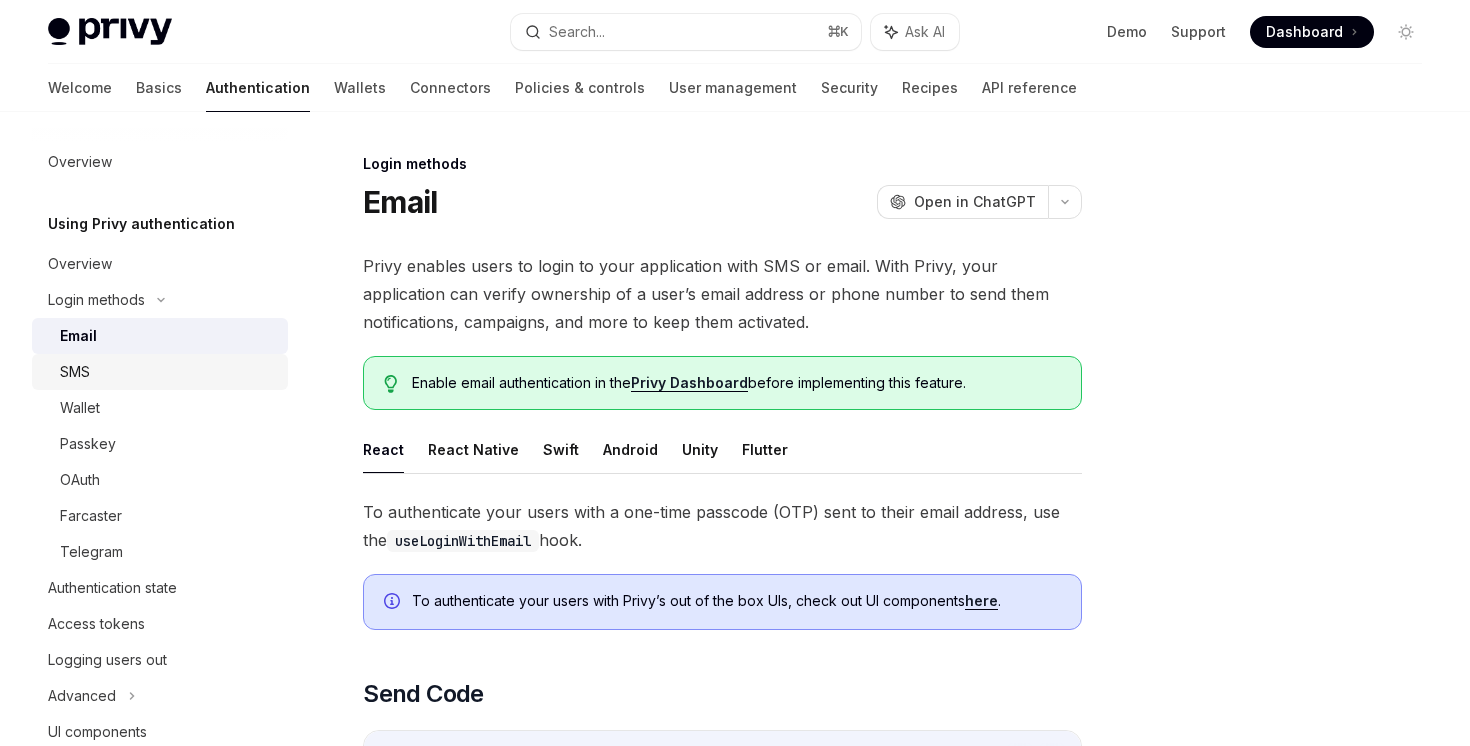 click on "SMS" at bounding box center [168, 372] 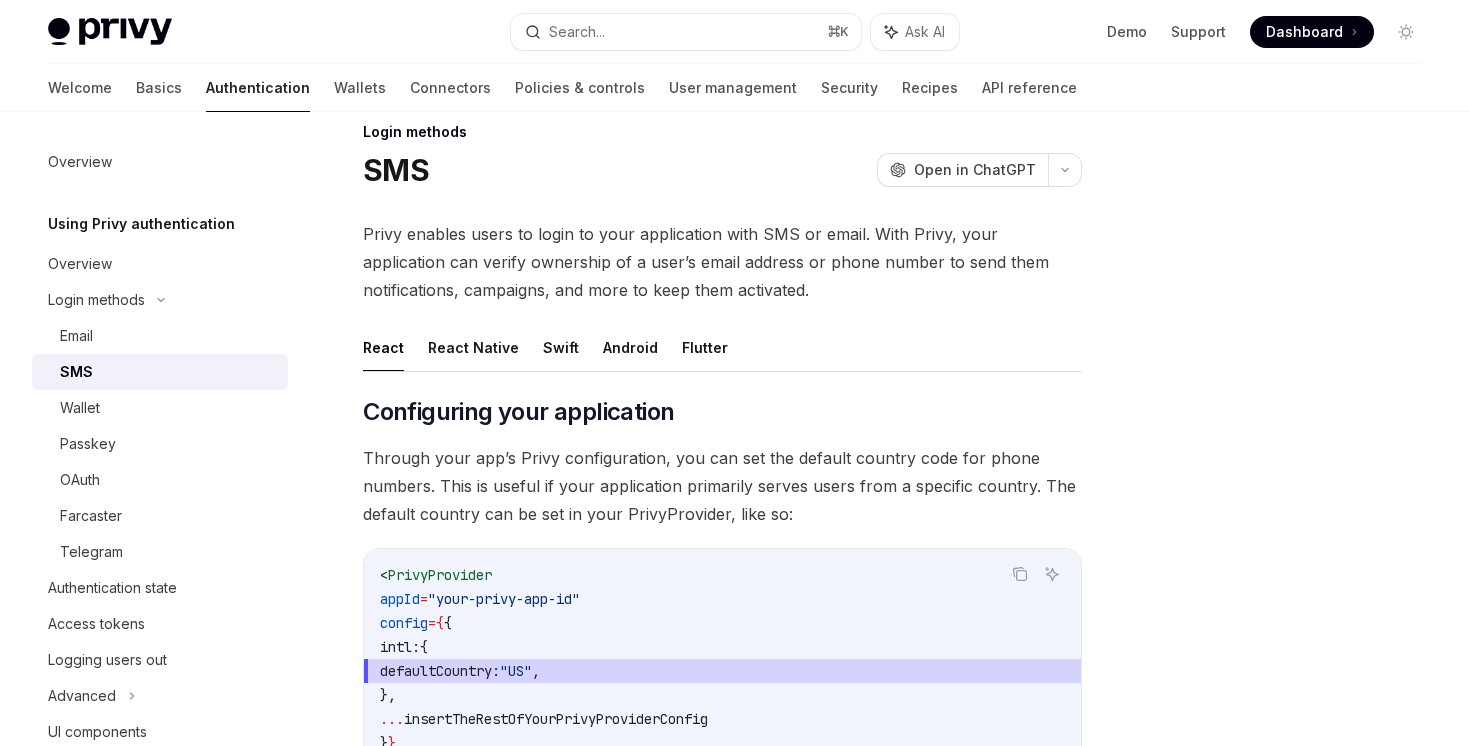 scroll, scrollTop: 0, scrollLeft: 0, axis: both 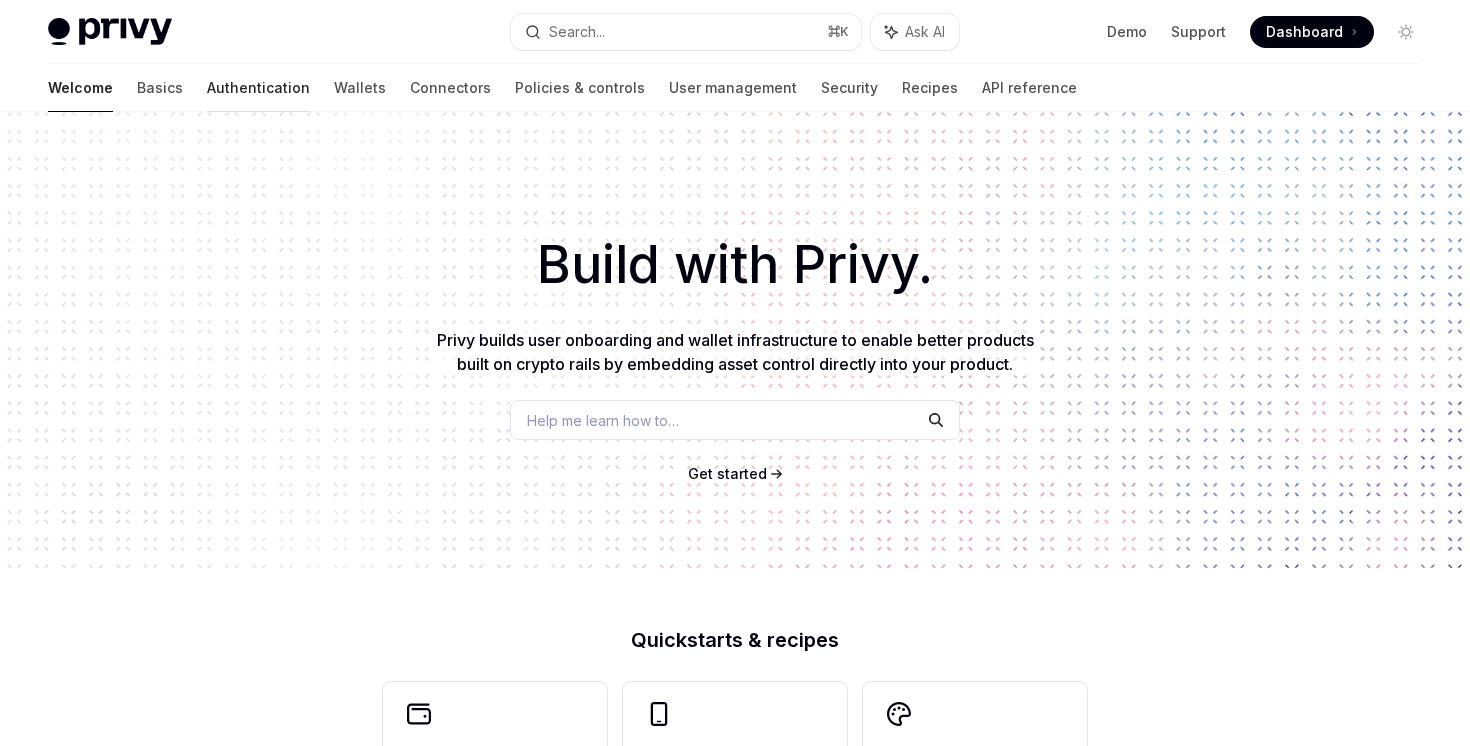 click on "Authentication" at bounding box center [258, 88] 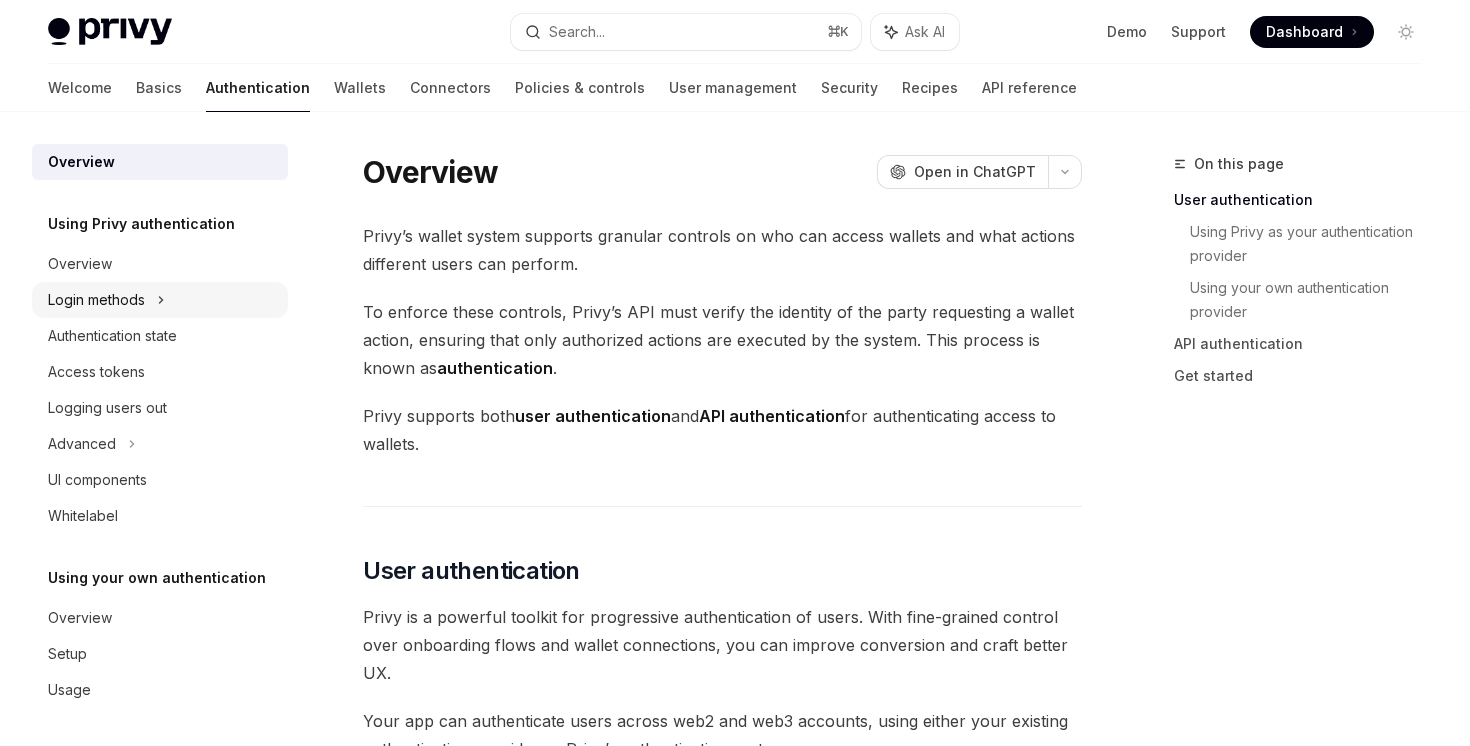 click 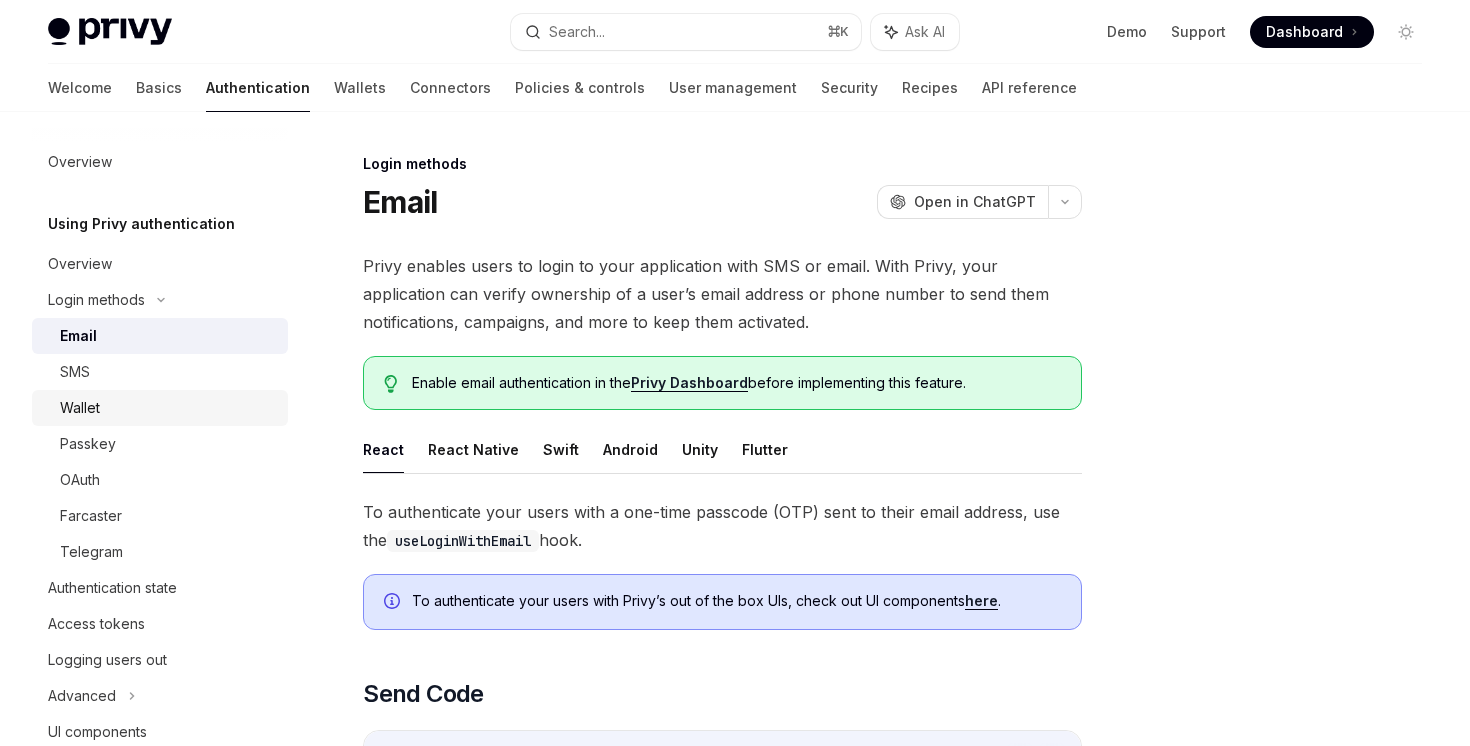 click on "Wallet" at bounding box center [168, 408] 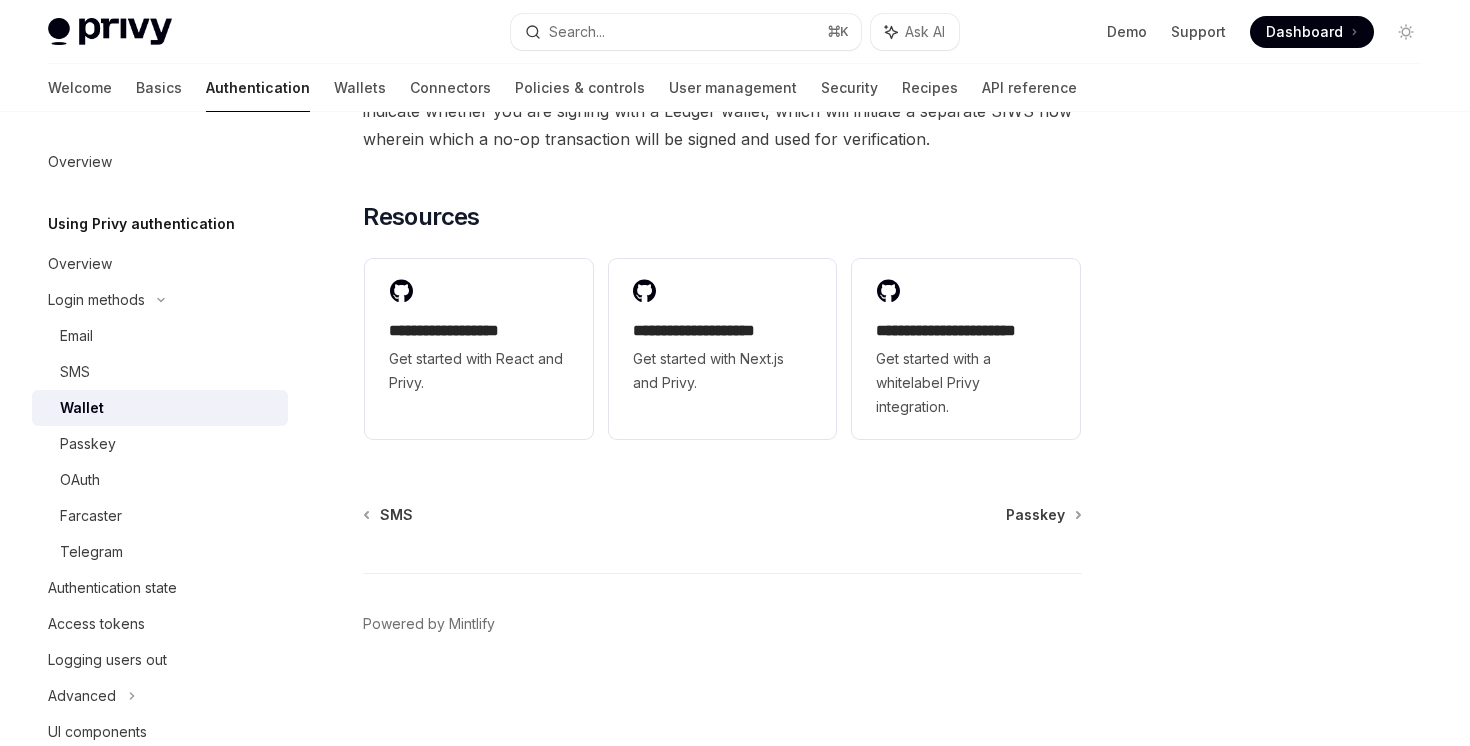 scroll, scrollTop: 2155, scrollLeft: 0, axis: vertical 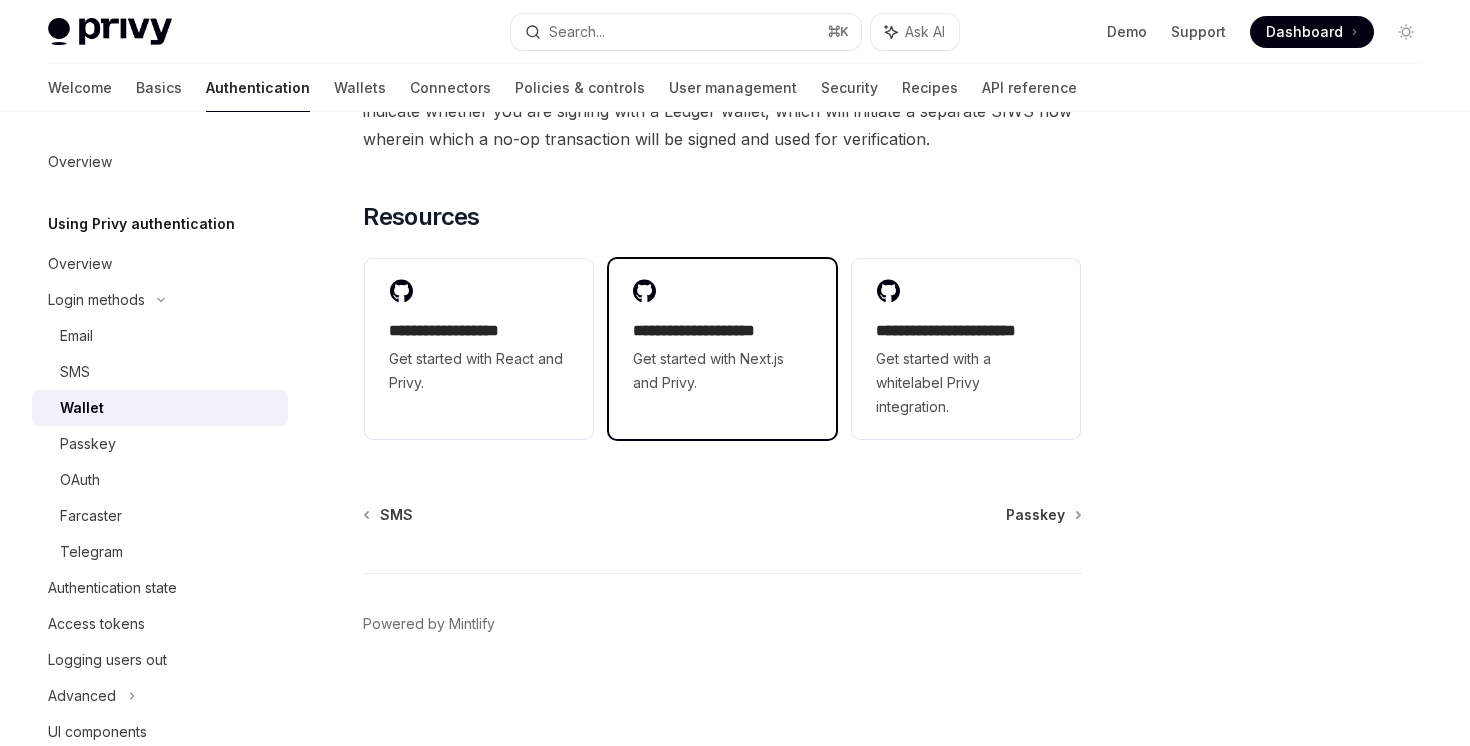 click on "**********" at bounding box center [723, 331] 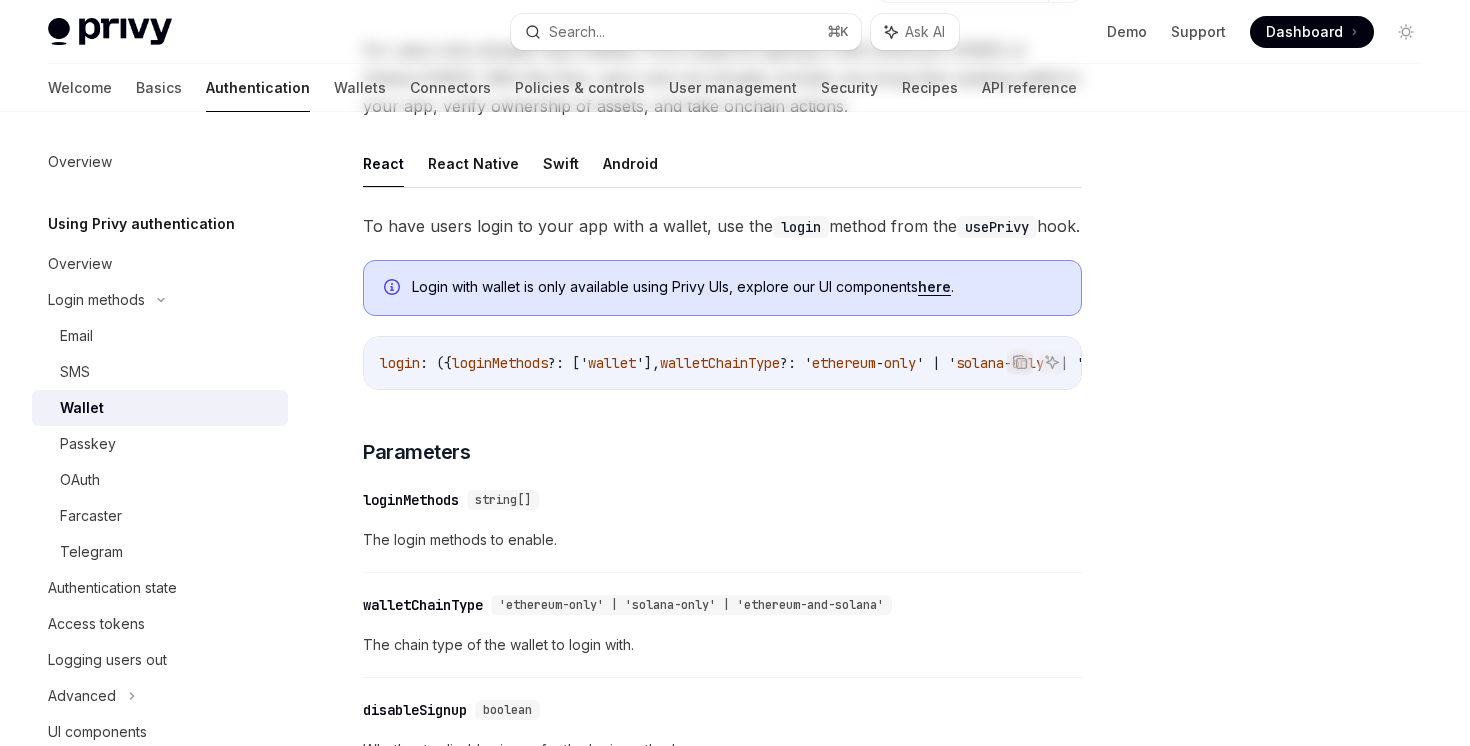 scroll, scrollTop: 0, scrollLeft: 0, axis: both 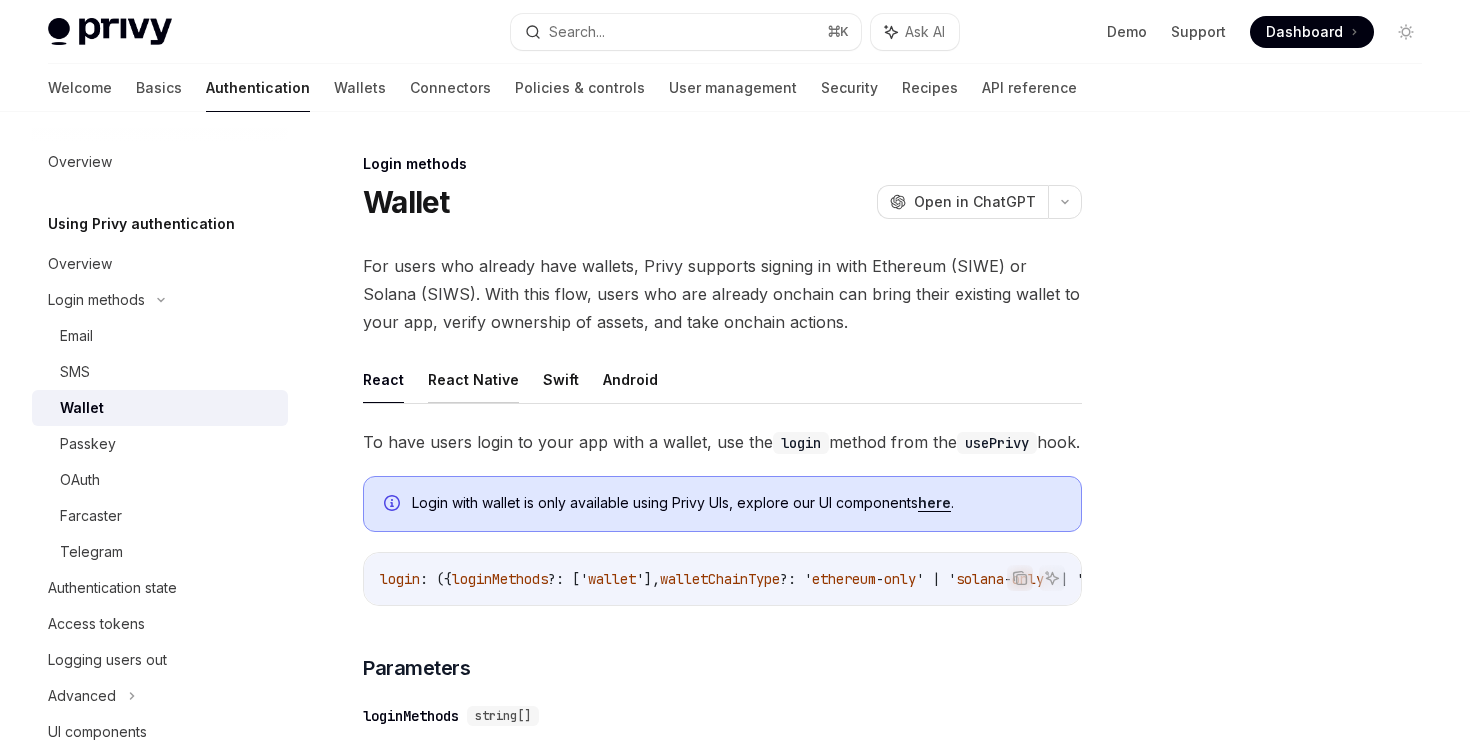 click on "React Native" at bounding box center [473, 379] 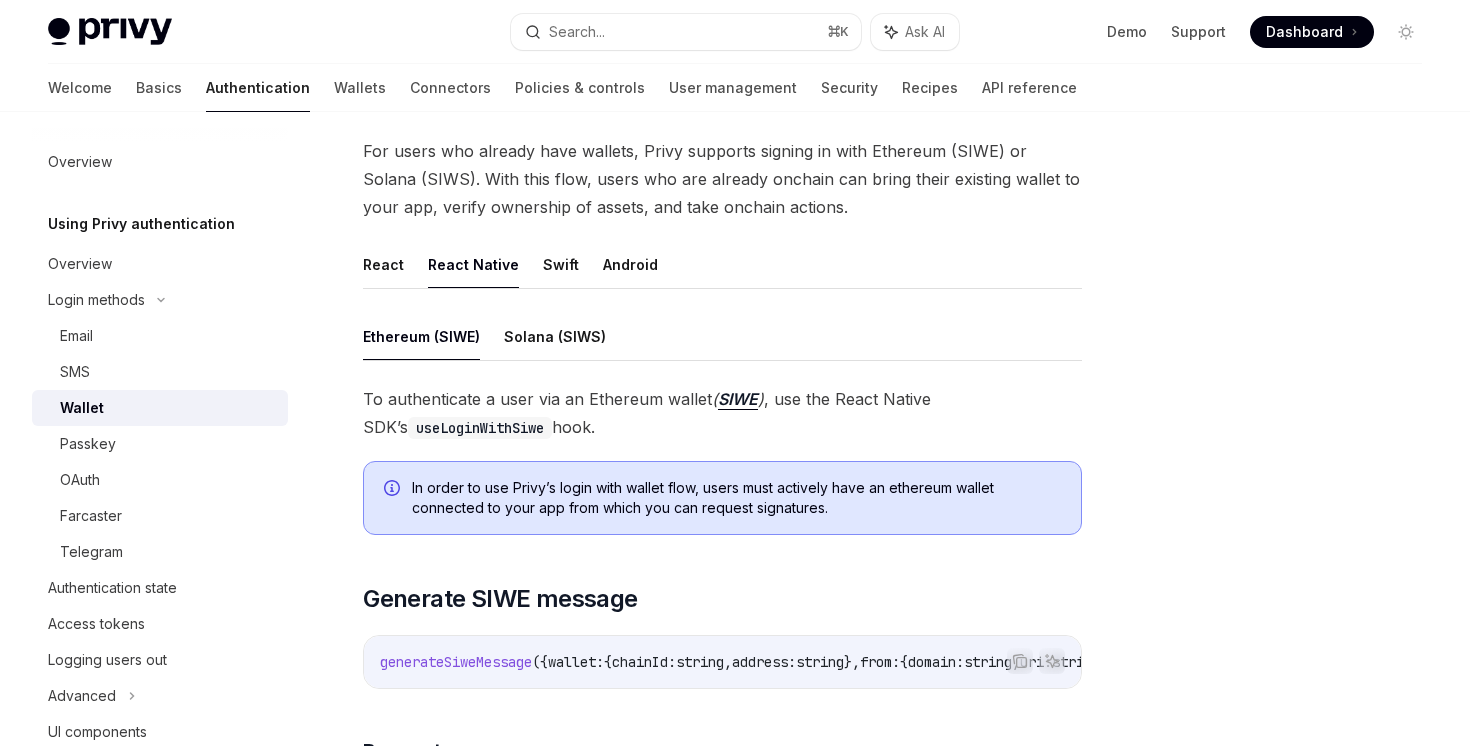 scroll, scrollTop: 0, scrollLeft: 0, axis: both 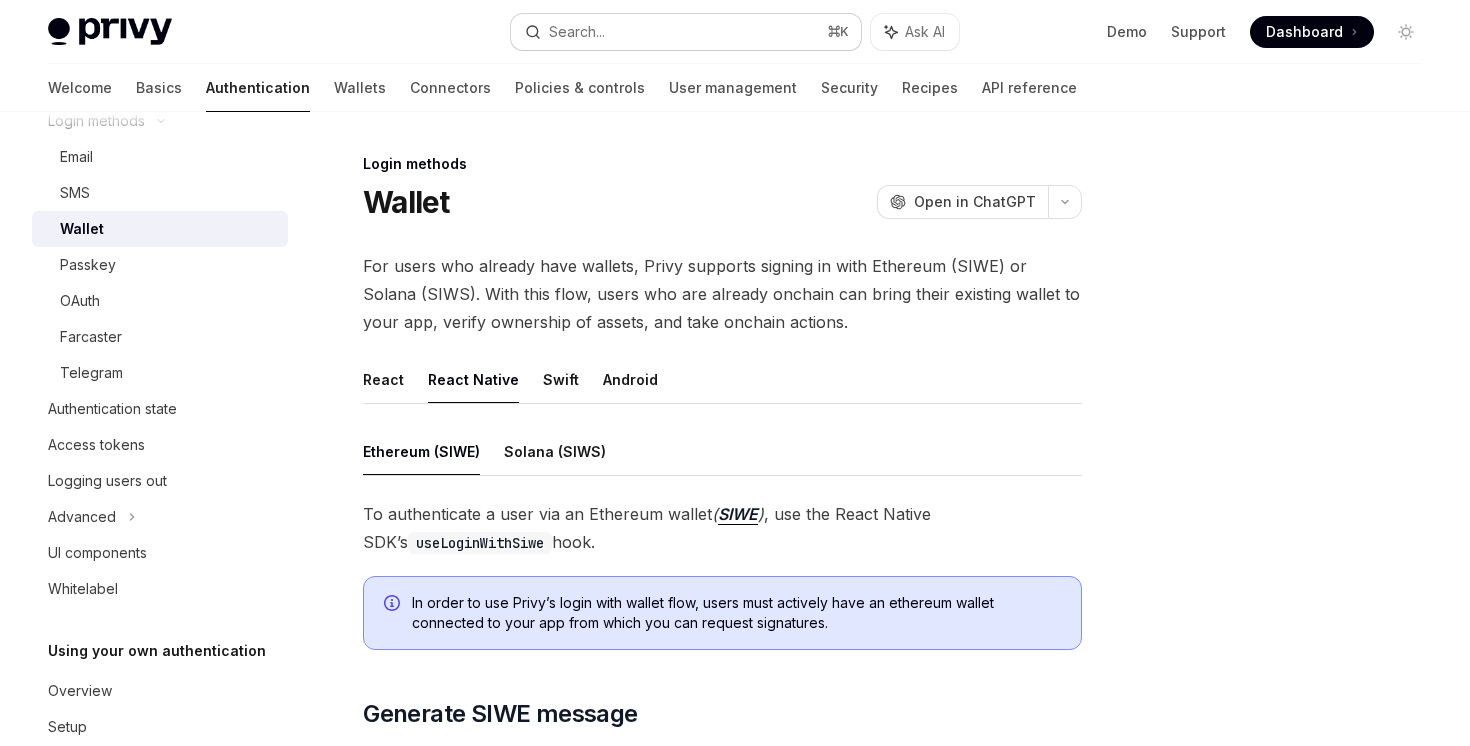 click on "Search... ⌘ K" at bounding box center (685, 32) 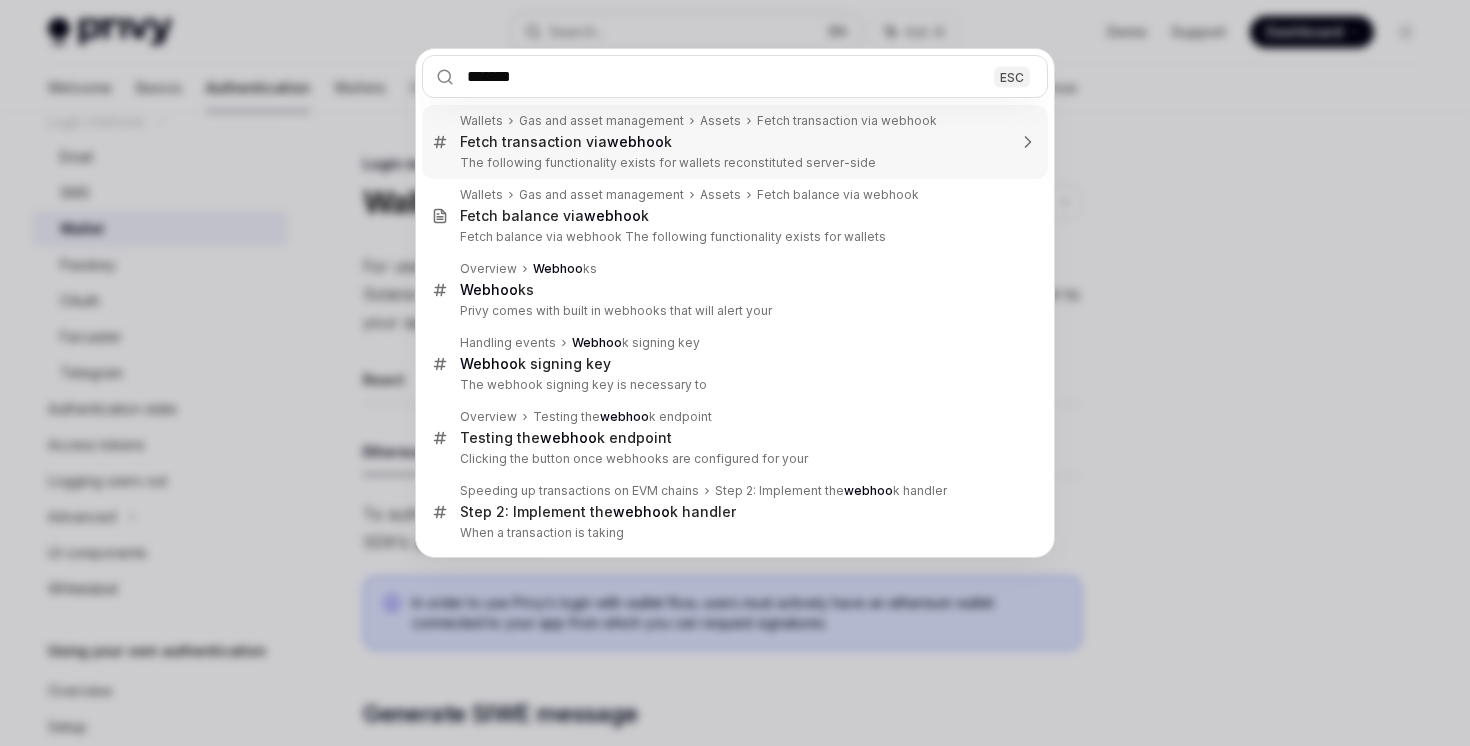 type on "********" 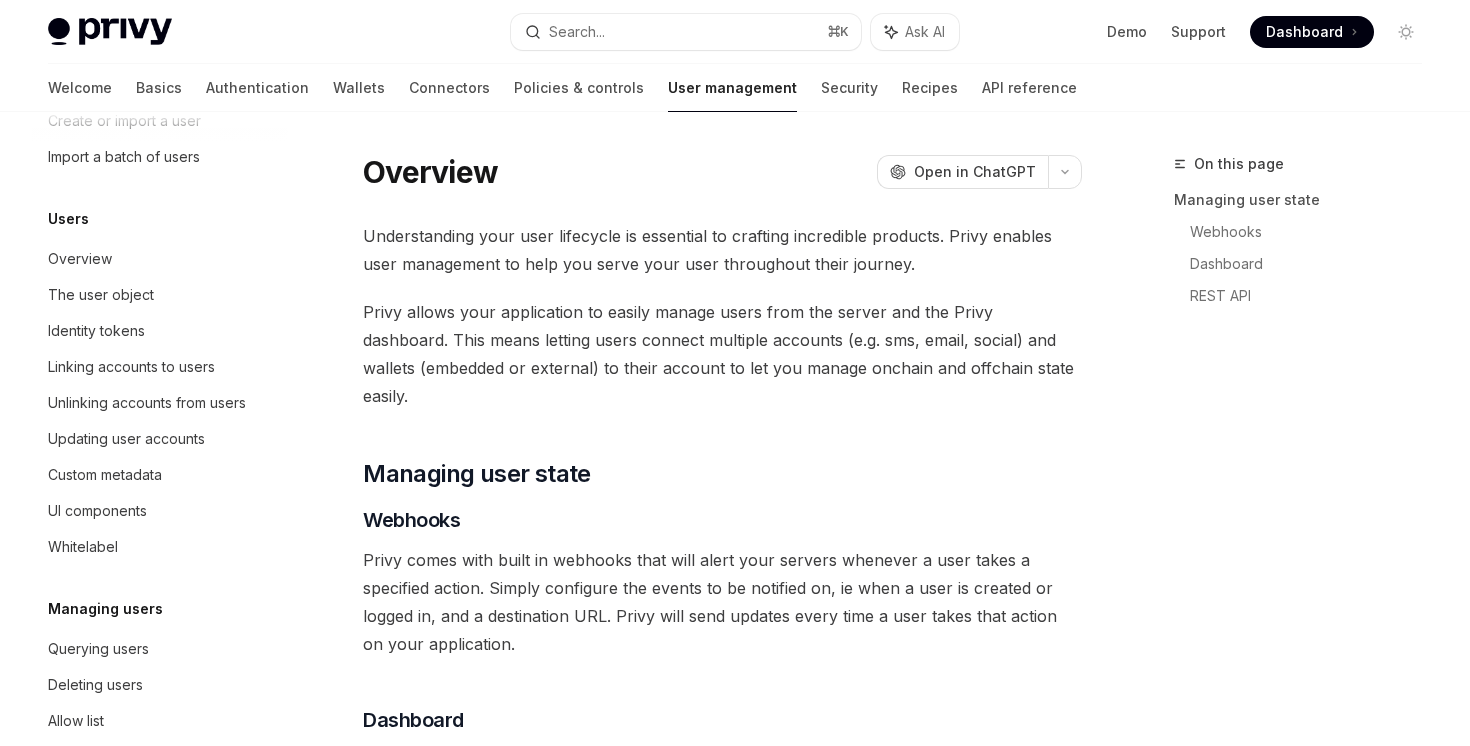 scroll, scrollTop: 326, scrollLeft: 0, axis: vertical 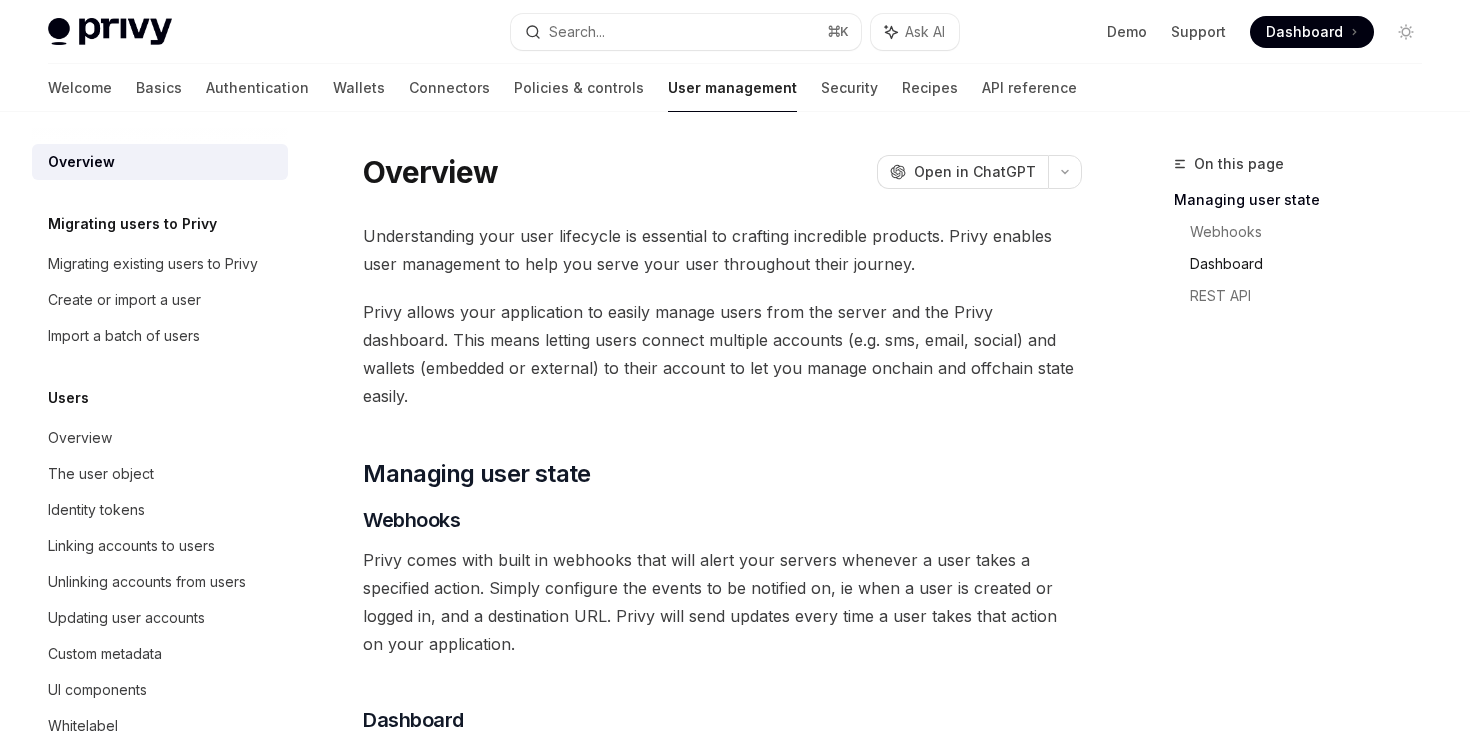 click on "Dashboard" at bounding box center [1314, 264] 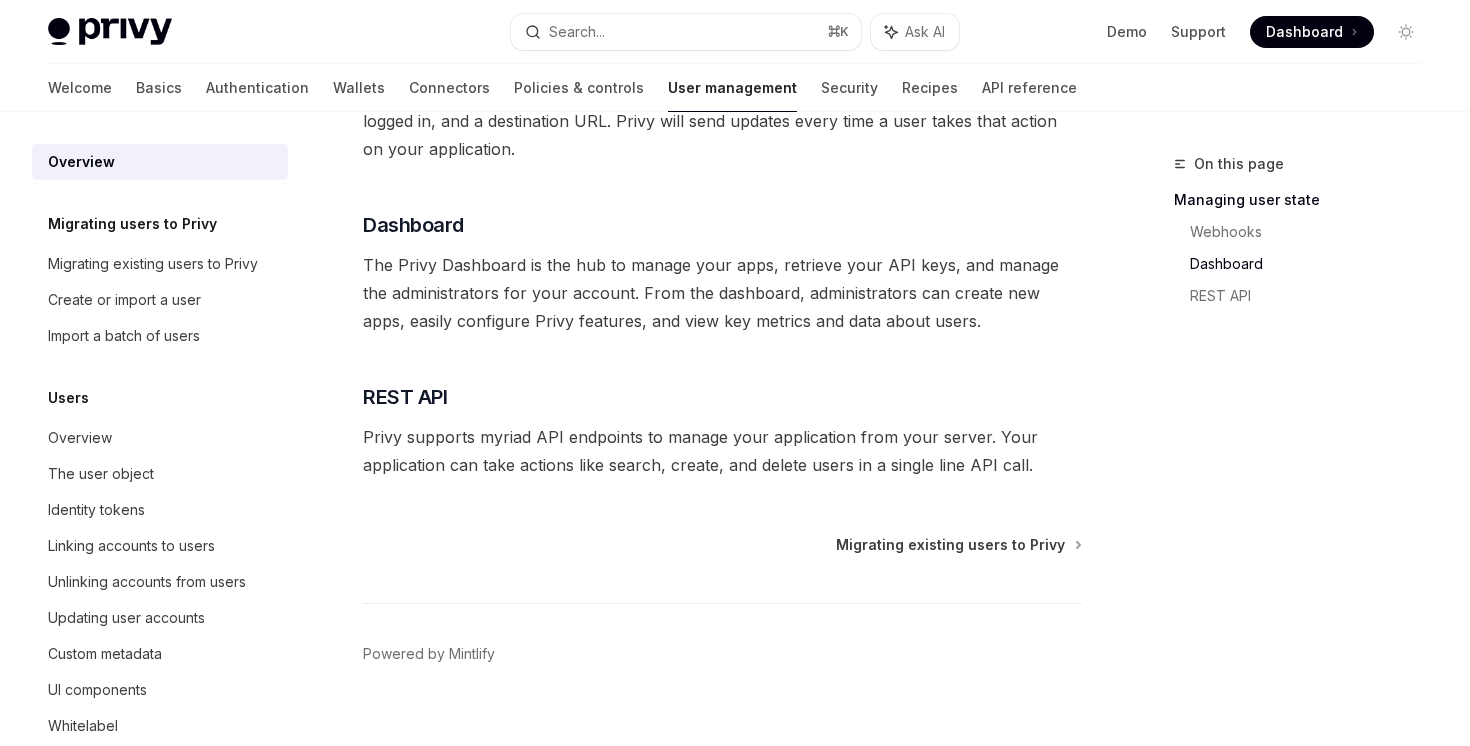 scroll, scrollTop: 497, scrollLeft: 0, axis: vertical 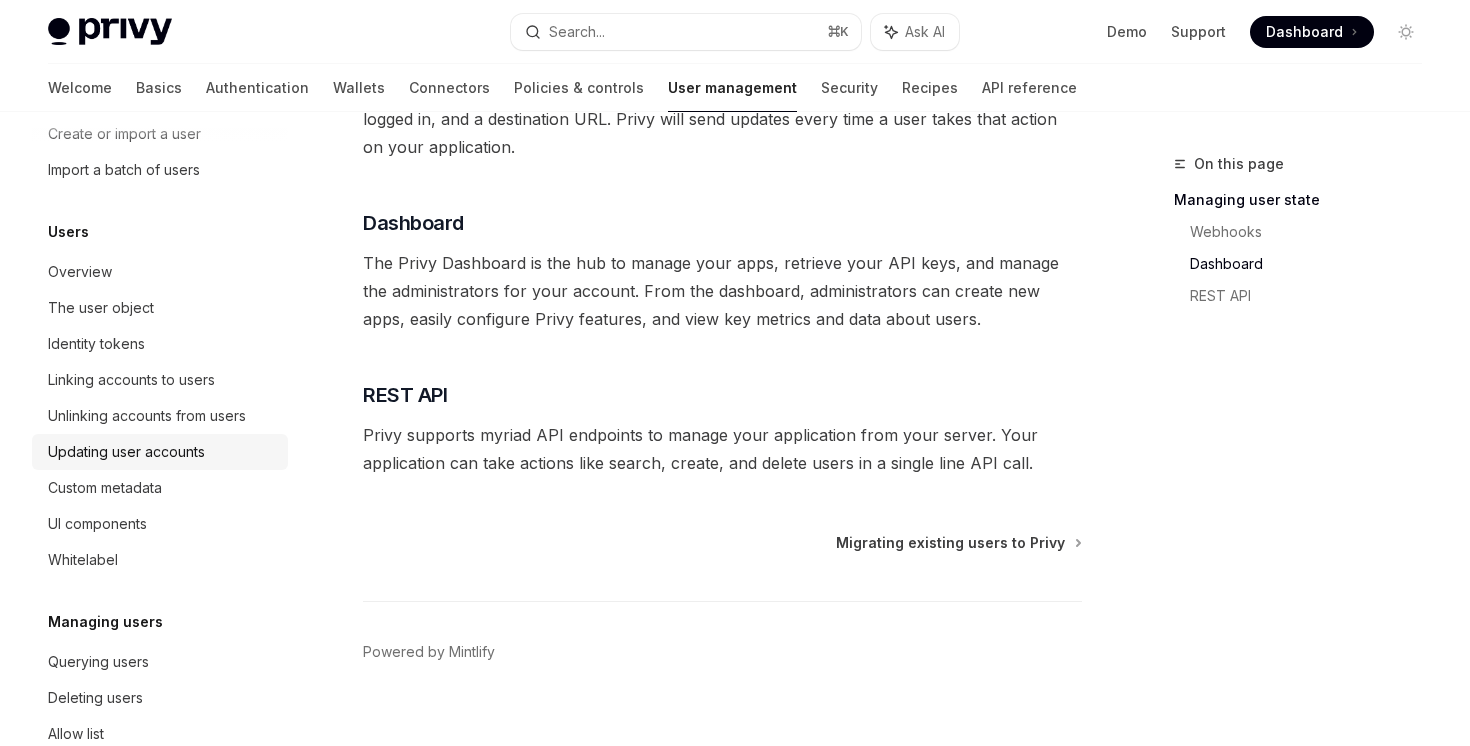 click on "Updating user accounts" at bounding box center (162, 452) 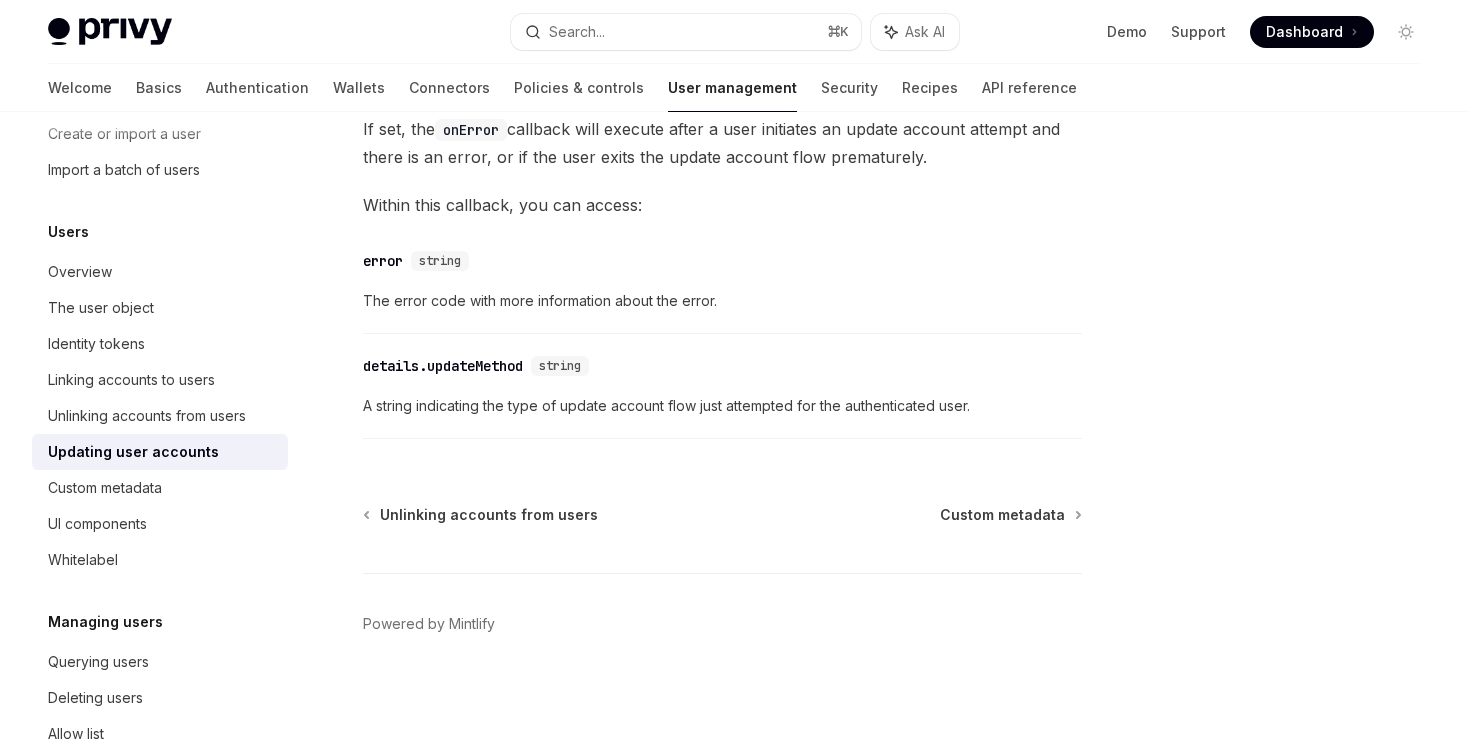 scroll, scrollTop: 2649, scrollLeft: 0, axis: vertical 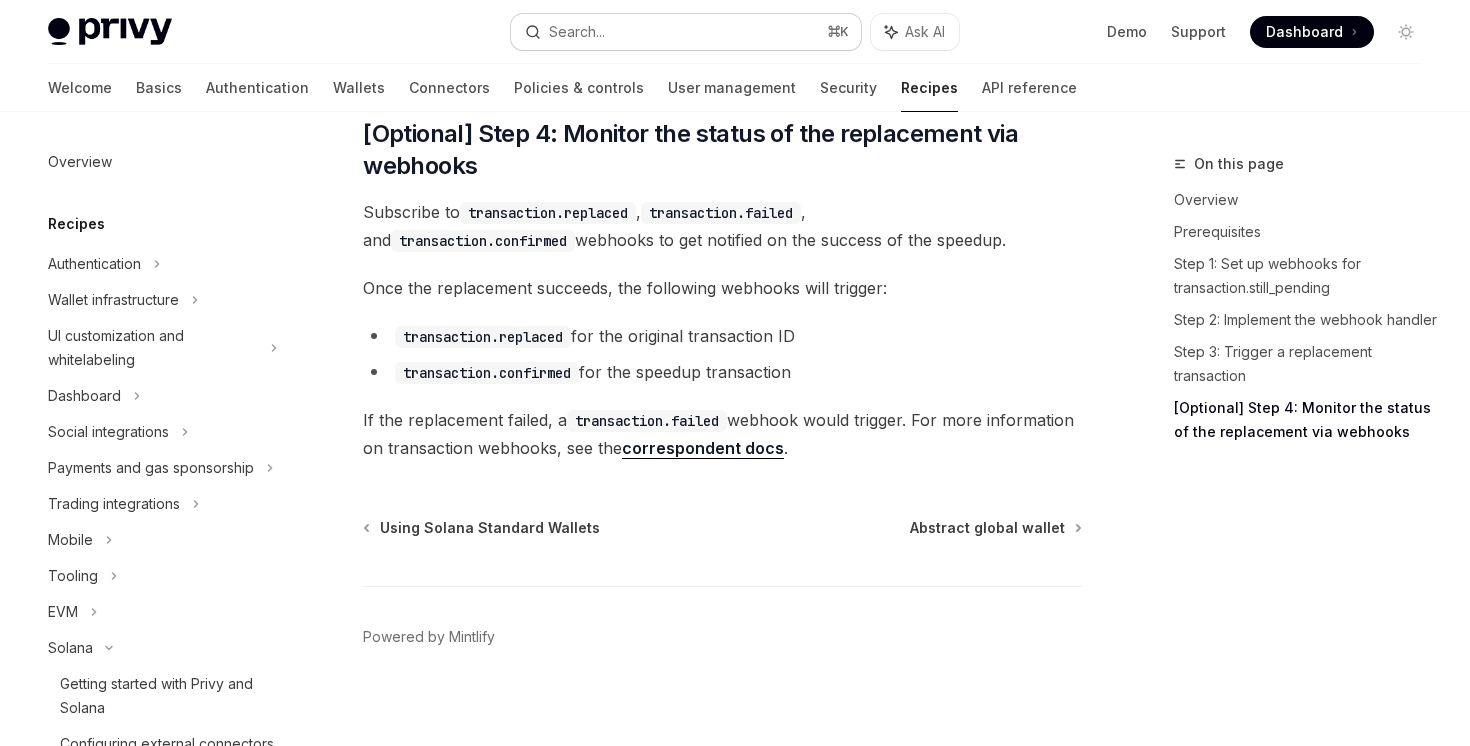 click on "Search... ⌘ K" at bounding box center (685, 32) 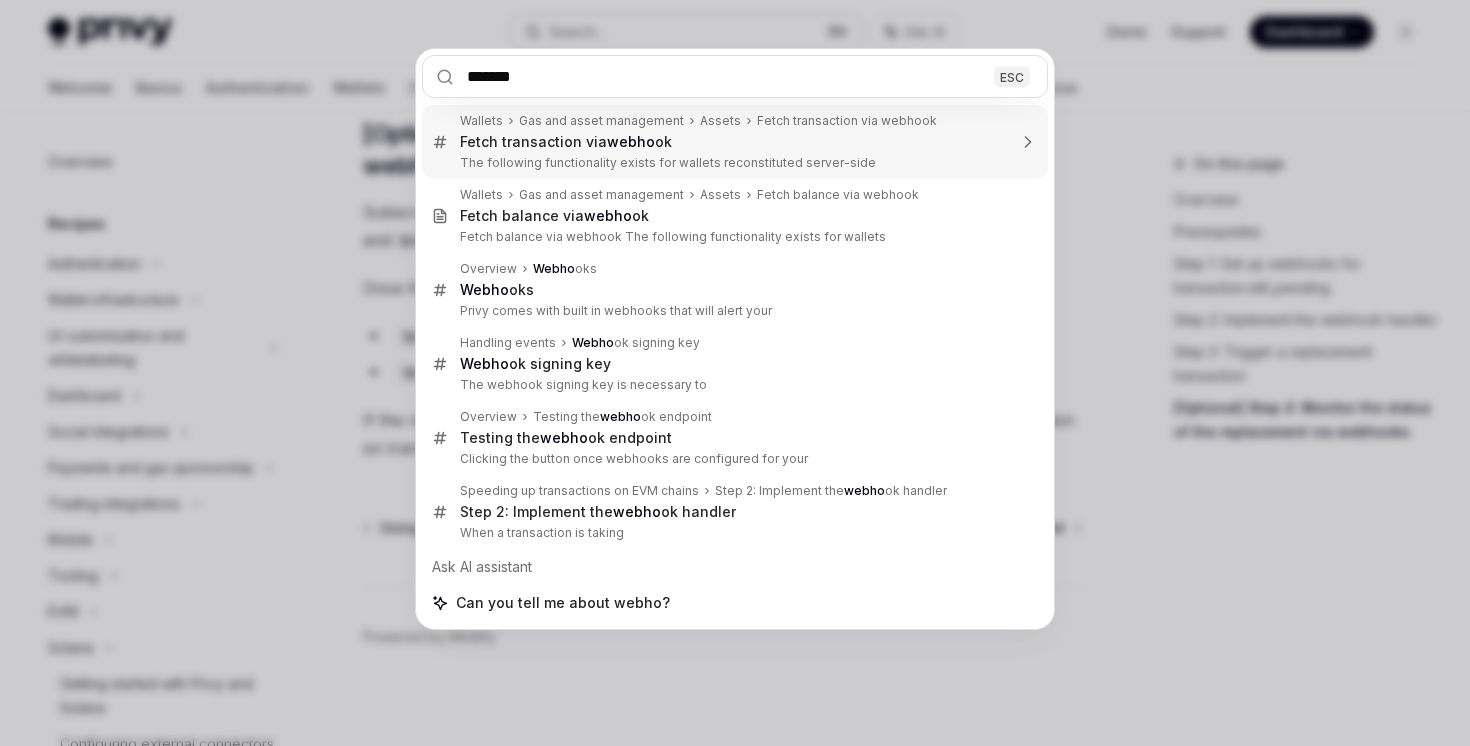 type on "********" 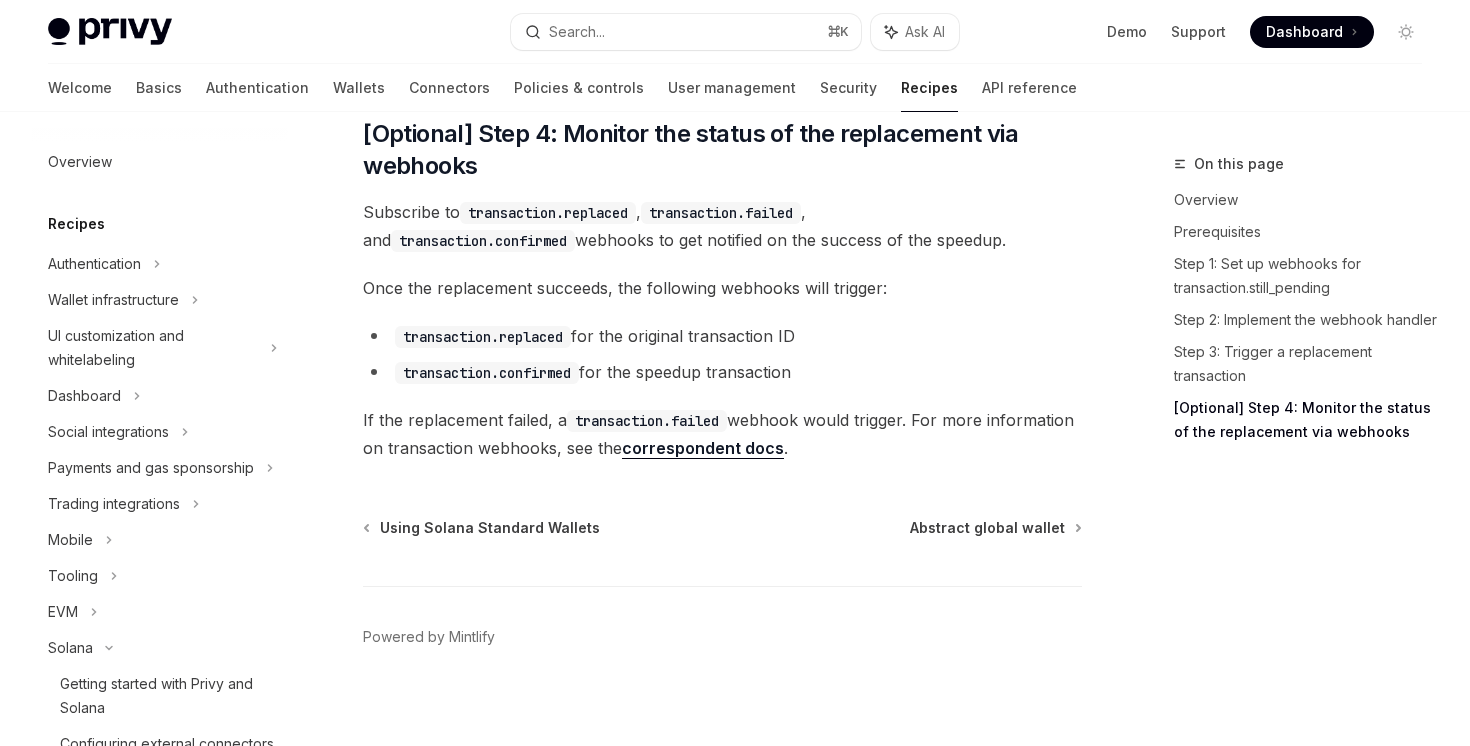 type on "*" 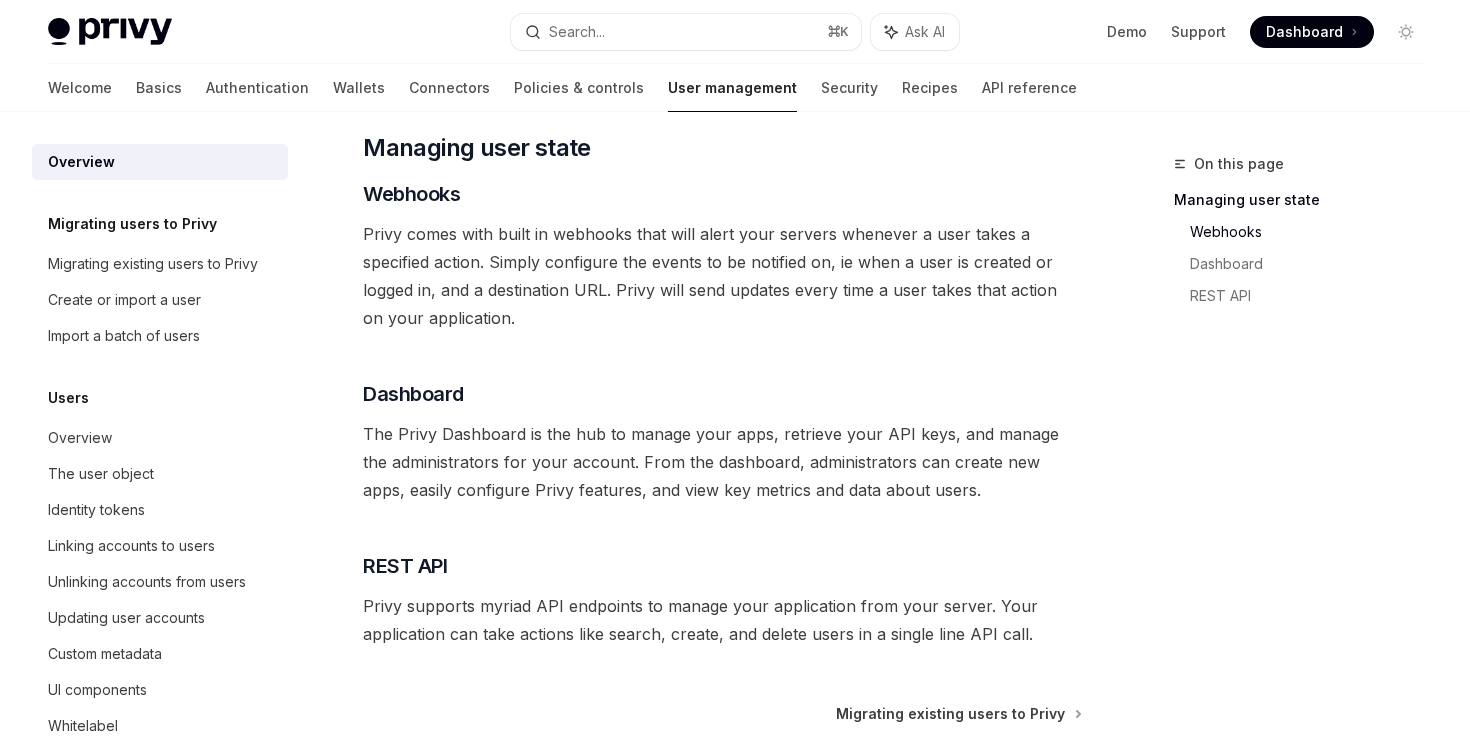 scroll, scrollTop: 320, scrollLeft: 0, axis: vertical 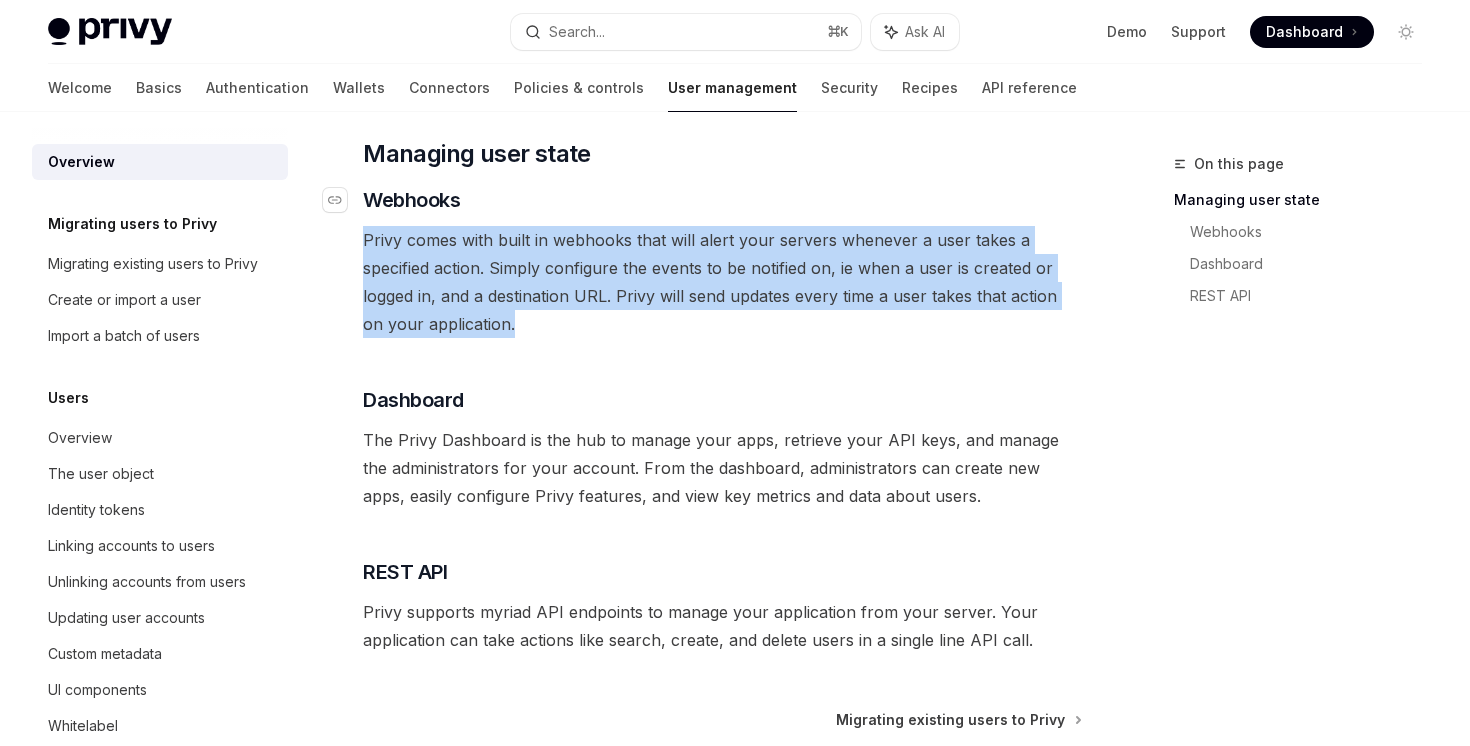 drag, startPoint x: 829, startPoint y: 290, endPoint x: 755, endPoint y: 179, distance: 133.4054 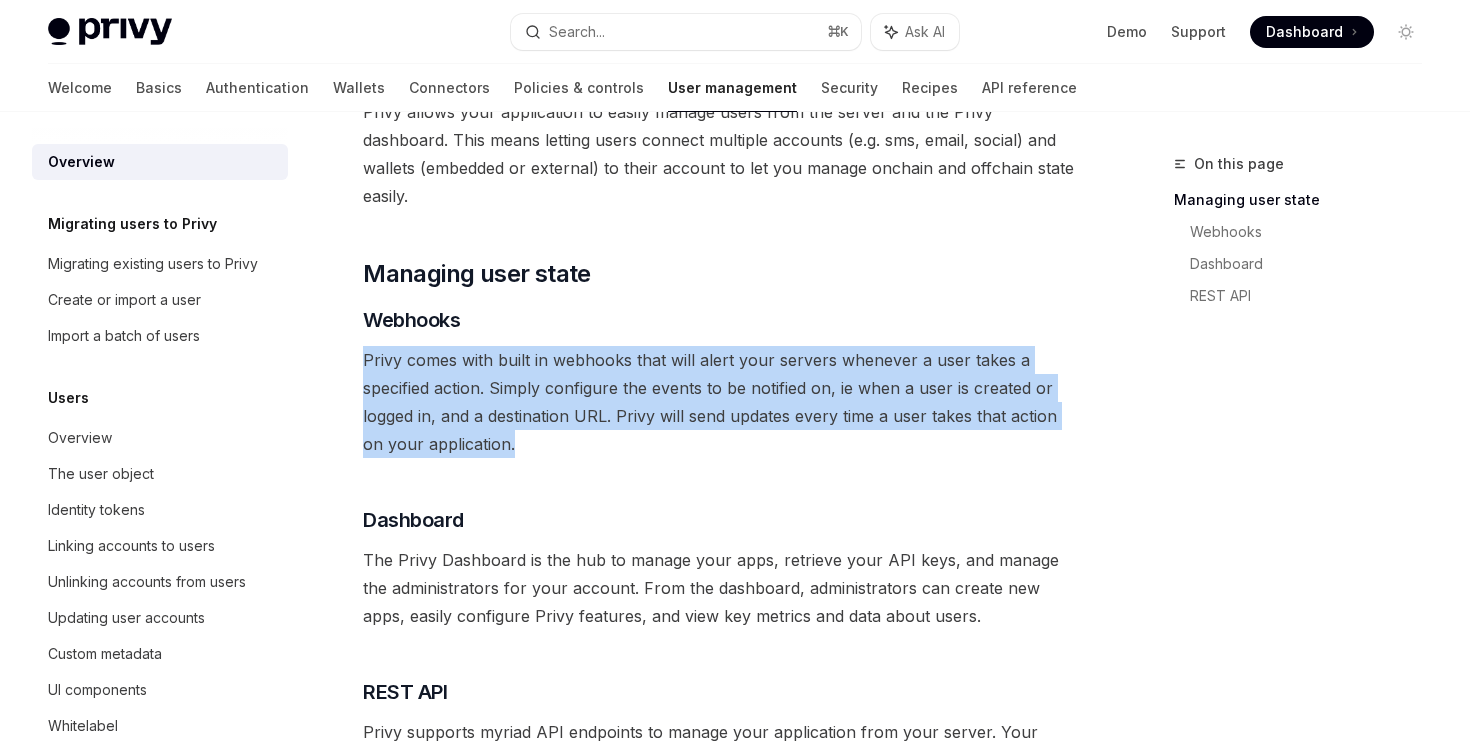scroll, scrollTop: 0, scrollLeft: 0, axis: both 